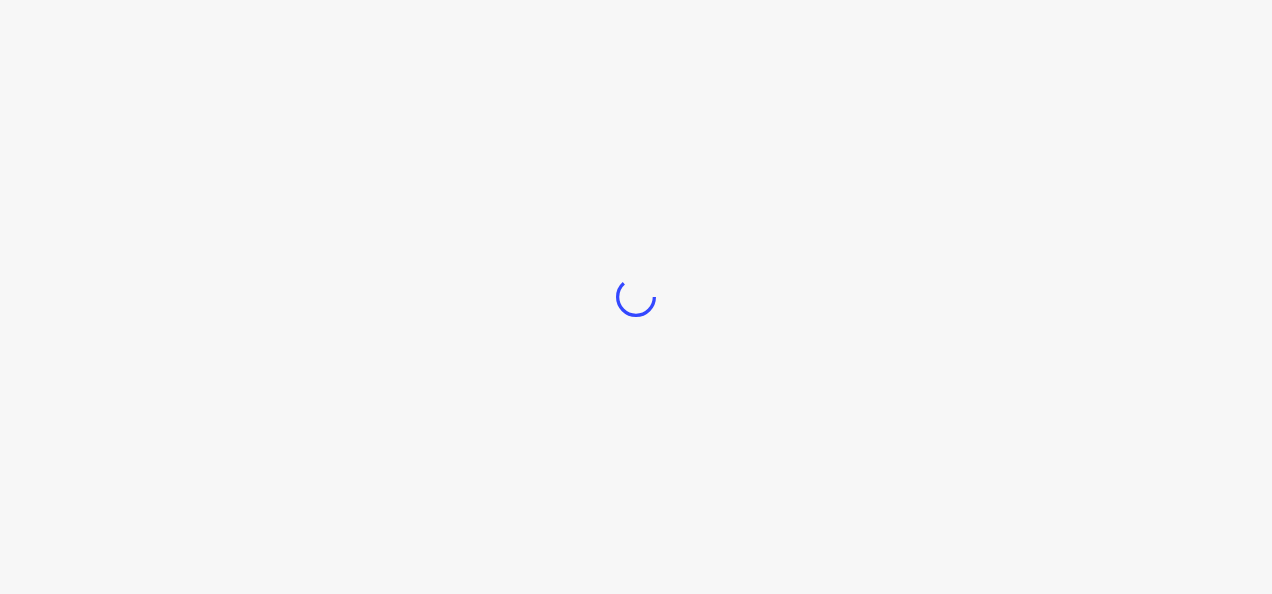 scroll, scrollTop: 0, scrollLeft: 0, axis: both 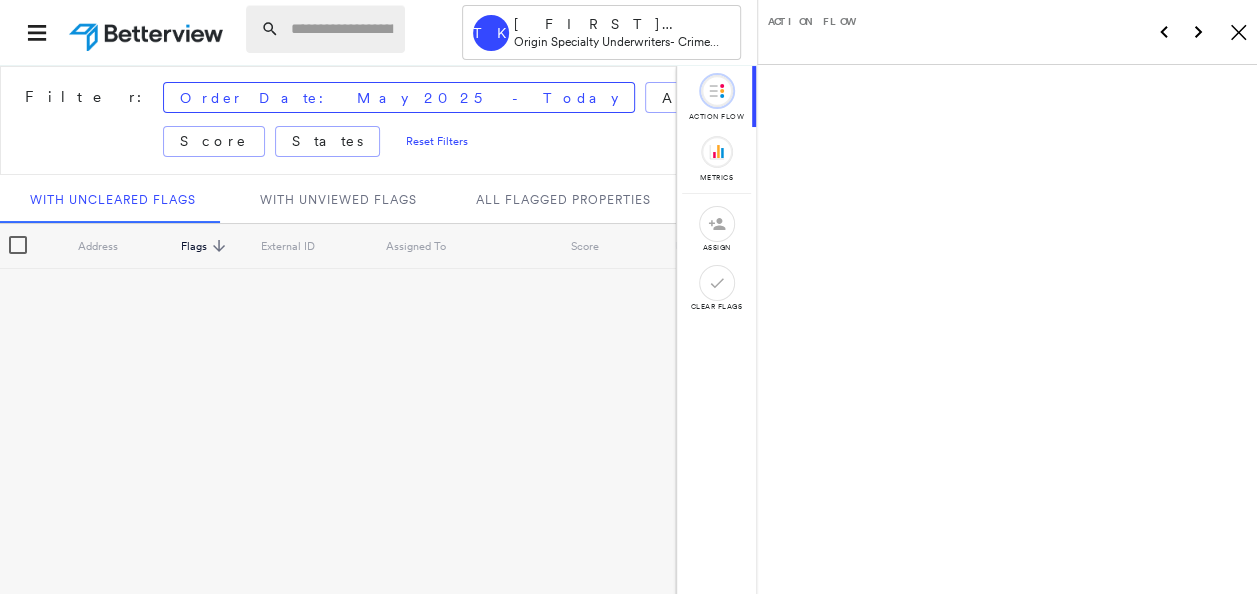 click at bounding box center (342, 29) 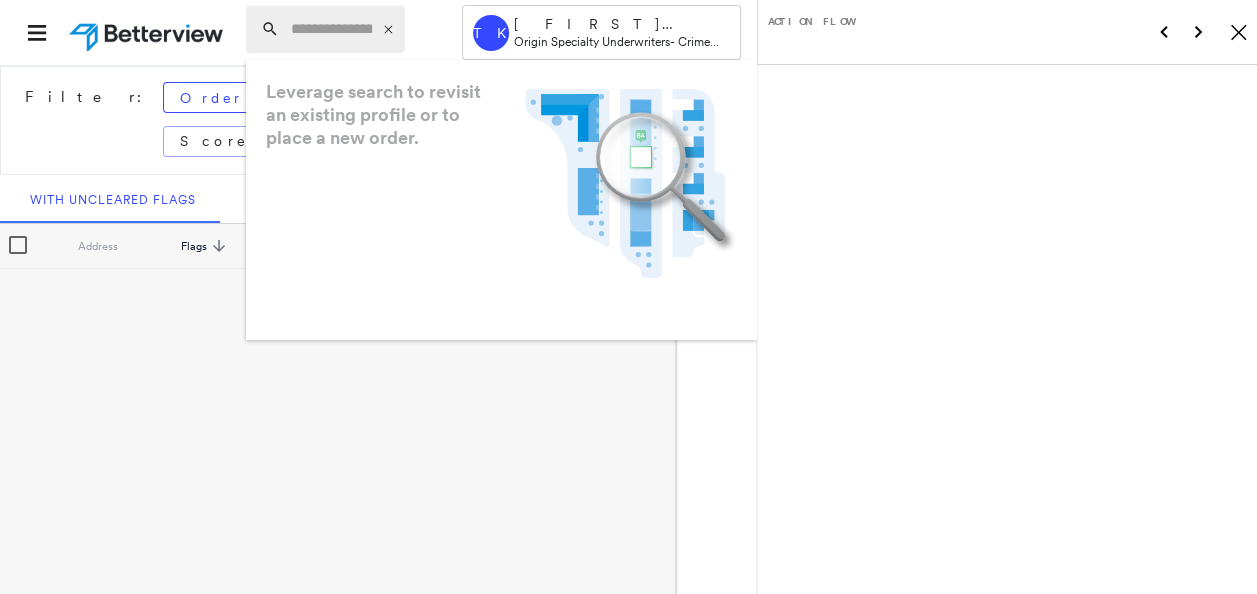 click at bounding box center (331, 29) 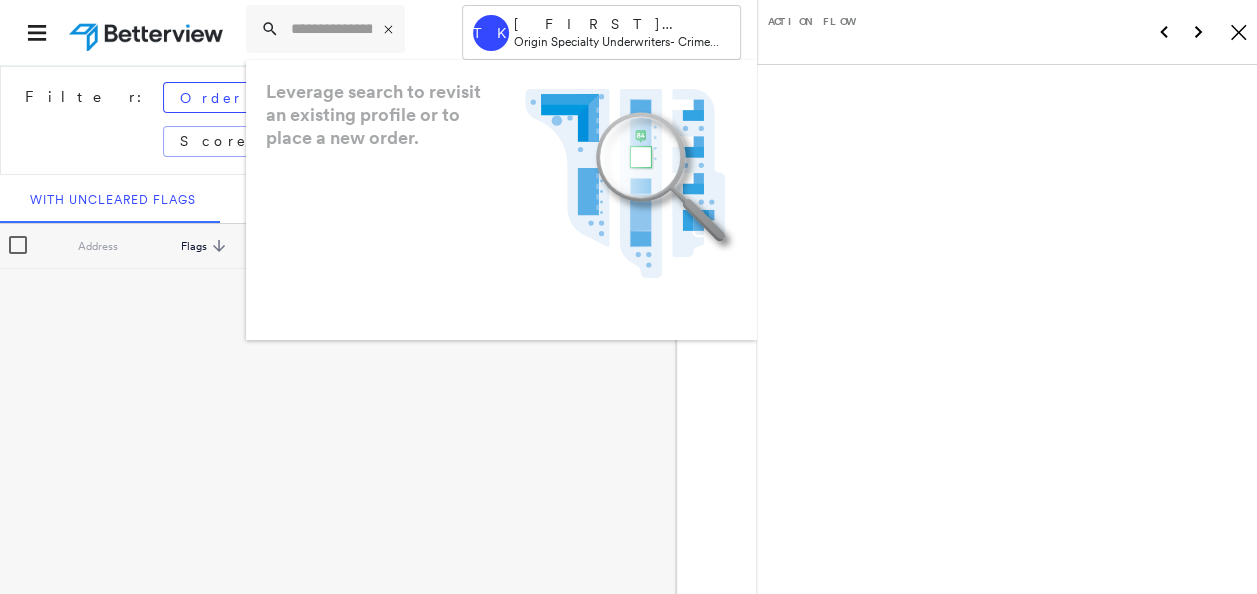 click on "Filter: Order Date: May 2025 - Today Assigned To Flags: Score States Reset Filters With Uncleared Flags With Unviewed Flags All Flagged Properties Address Flags sorted descending External ID Assigned To Score Updated Date Order Date Renewal Date" at bounding box center (338, 328) 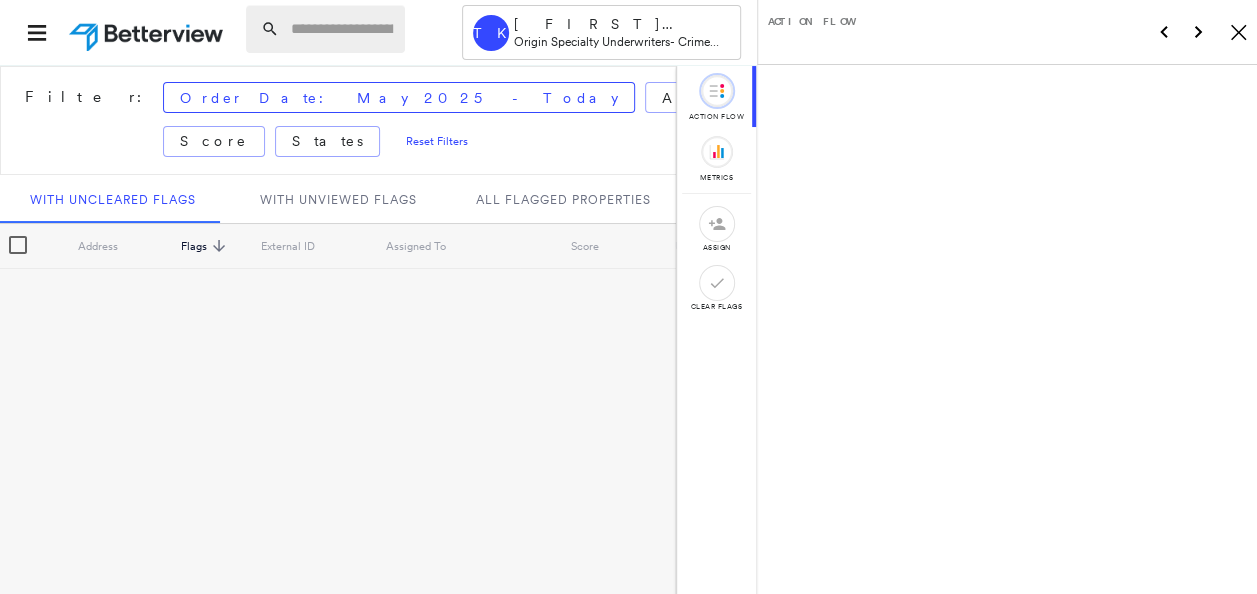 click at bounding box center [342, 29] 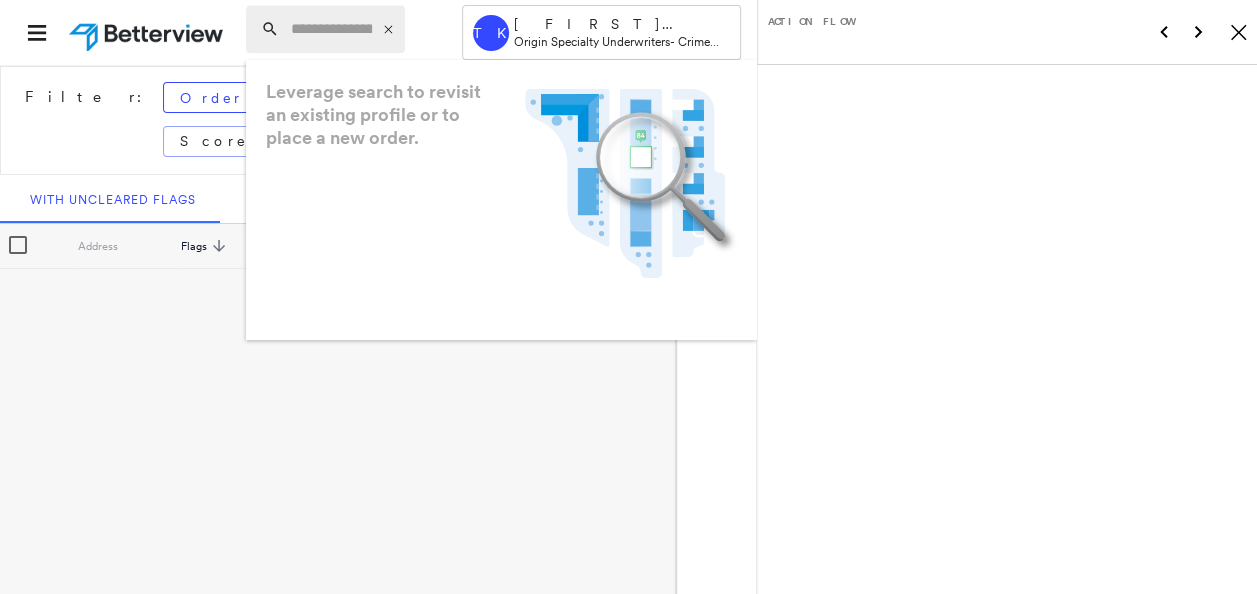 click at bounding box center (331, 29) 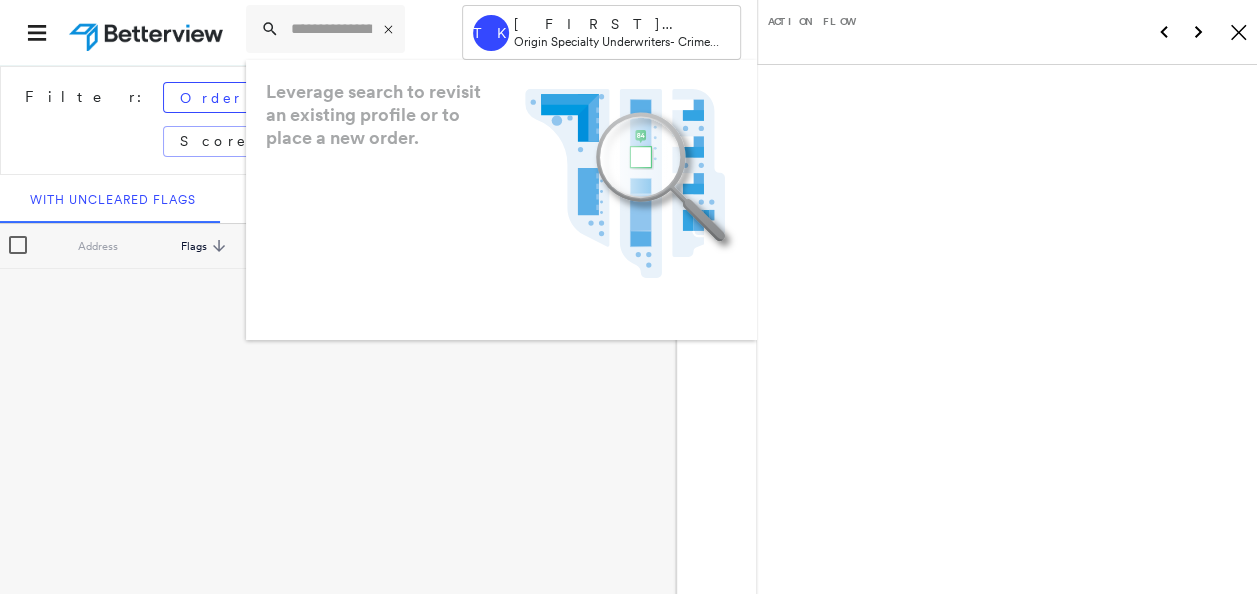 click on "Filter: Order Date: May 2025 - Today Assigned To Flags: Score States Reset Filters With Uncleared Flags With Unviewed Flags All Flagged Properties Address Flags sorted descending External ID Assigned To Score Updated Date Order Date Renewal Date" at bounding box center (338, 328) 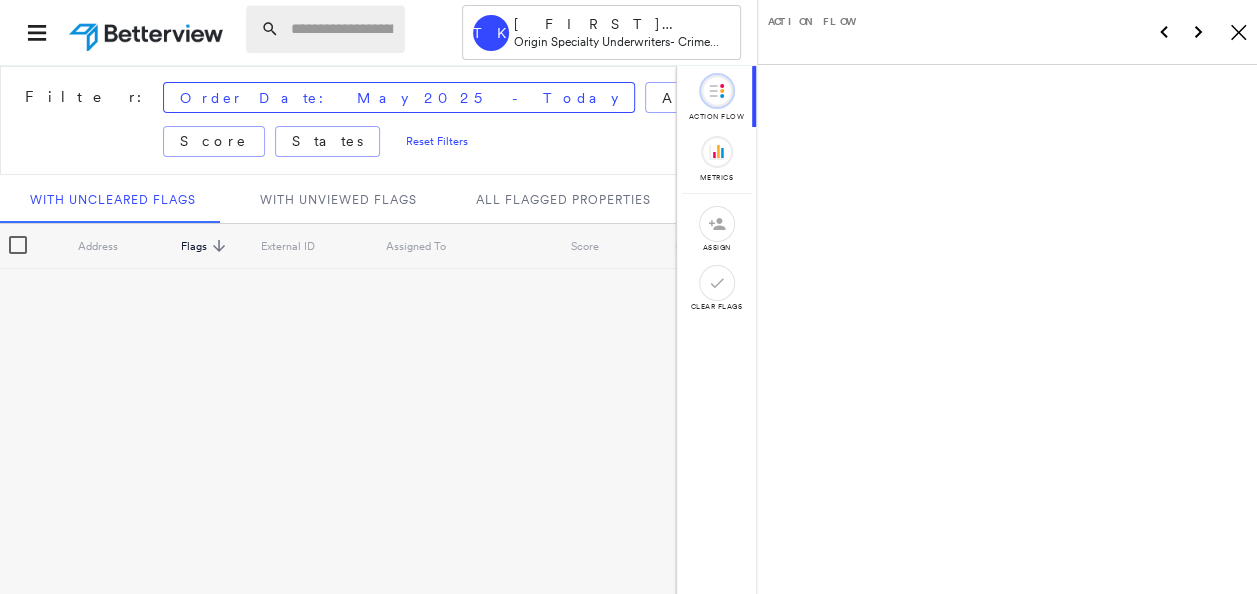 click at bounding box center [342, 29] 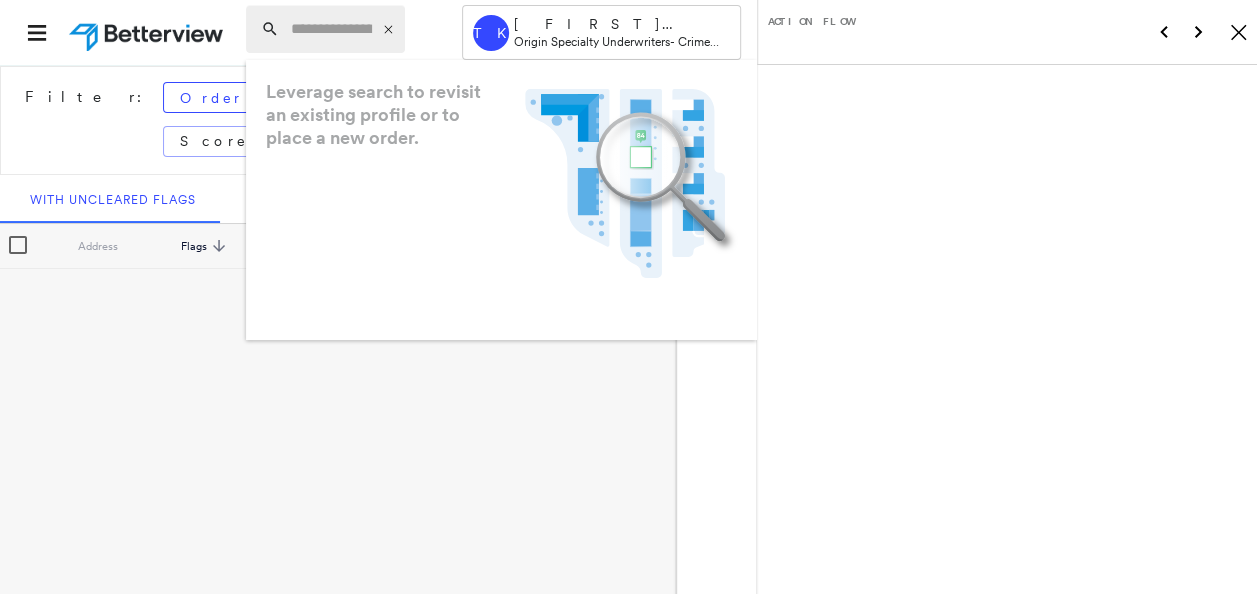 click at bounding box center [331, 29] 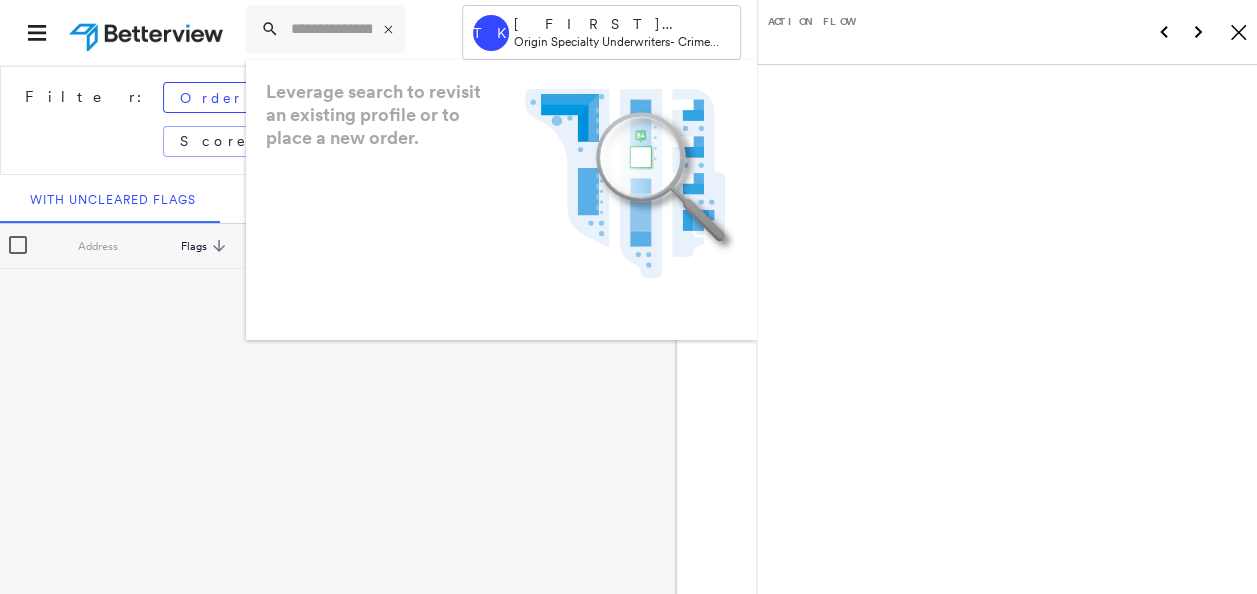 click on "Filter: Order Date: May 2025 - Today Assigned To Flags: Score States Reset Filters With Uncleared Flags With Unviewed Flags All Flagged Properties Address Flags sorted descending External ID Assigned To Score Updated Date Order Date Renewal Date" at bounding box center (338, 328) 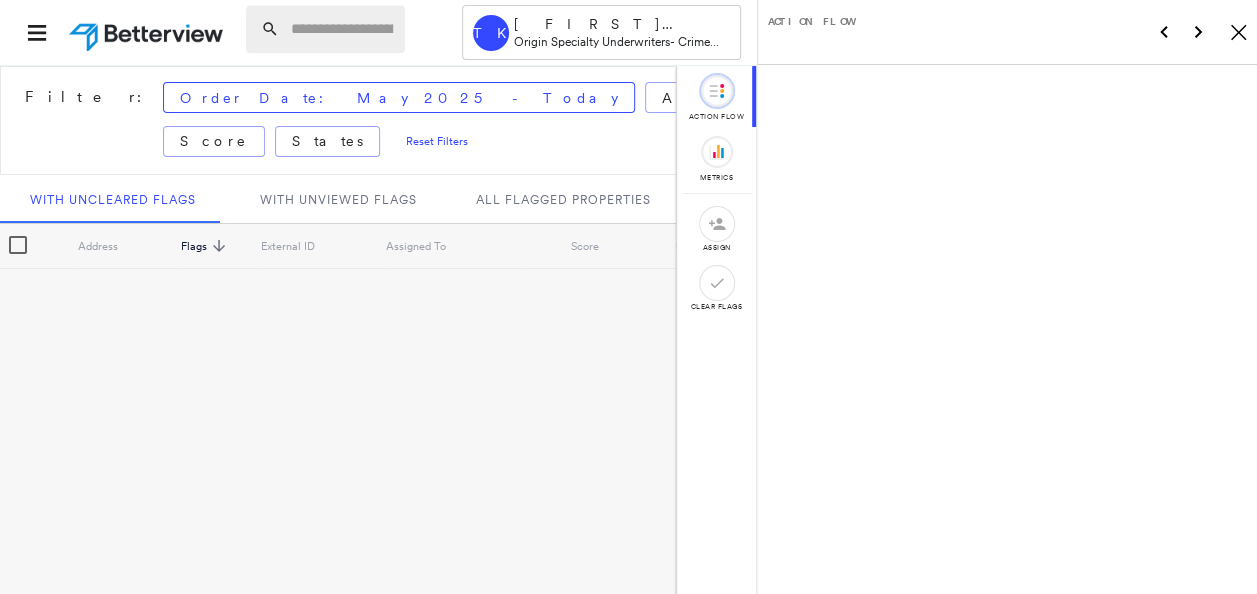 click at bounding box center (342, 29) 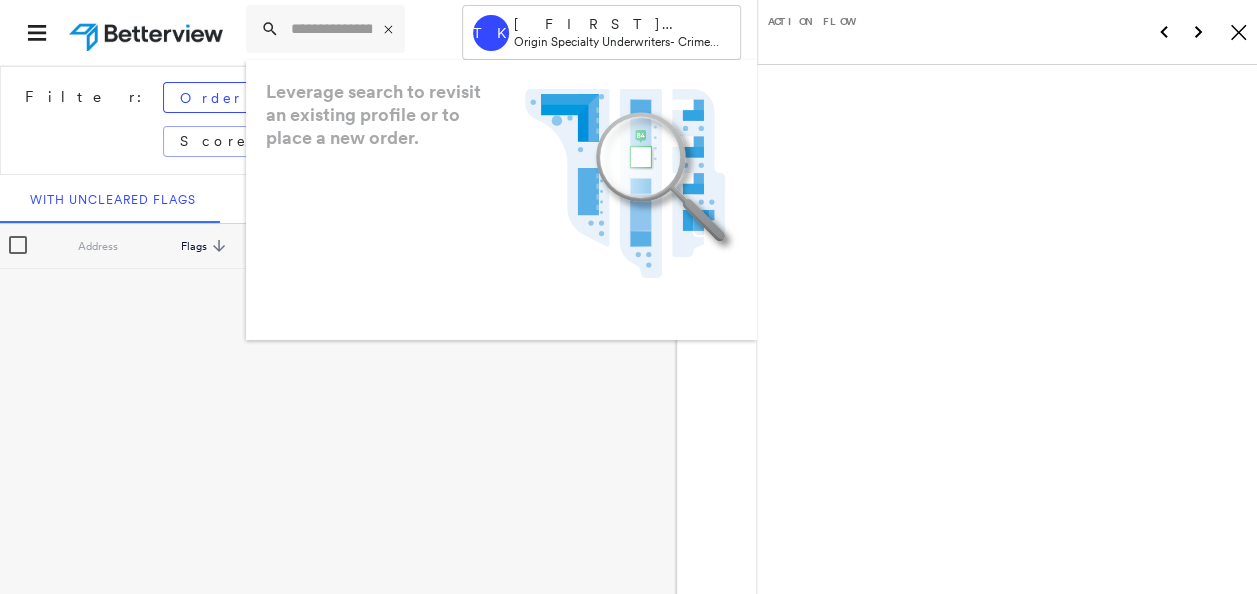 click on "Filter: Order Date: May 2025 - Today Assigned To Flags: Score States Reset Filters With Uncleared Flags With Unviewed Flags All Flagged Properties Address Flags sorted descending External ID Assigned To Score Updated Date Order Date Renewal Date" at bounding box center [338, 328] 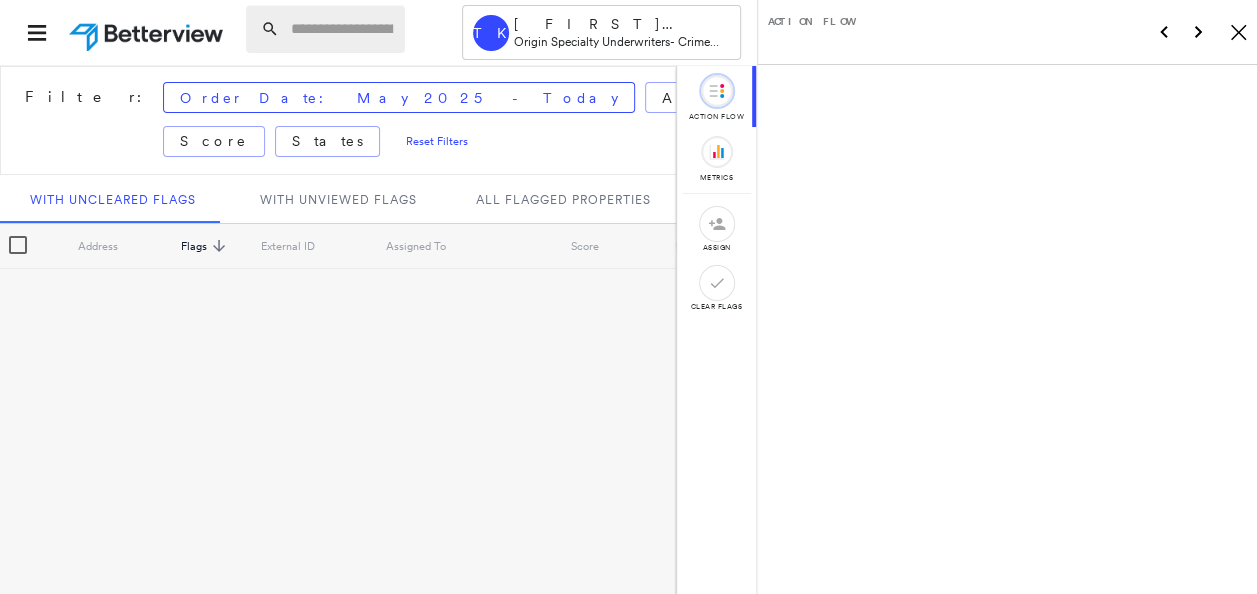 click at bounding box center (342, 29) 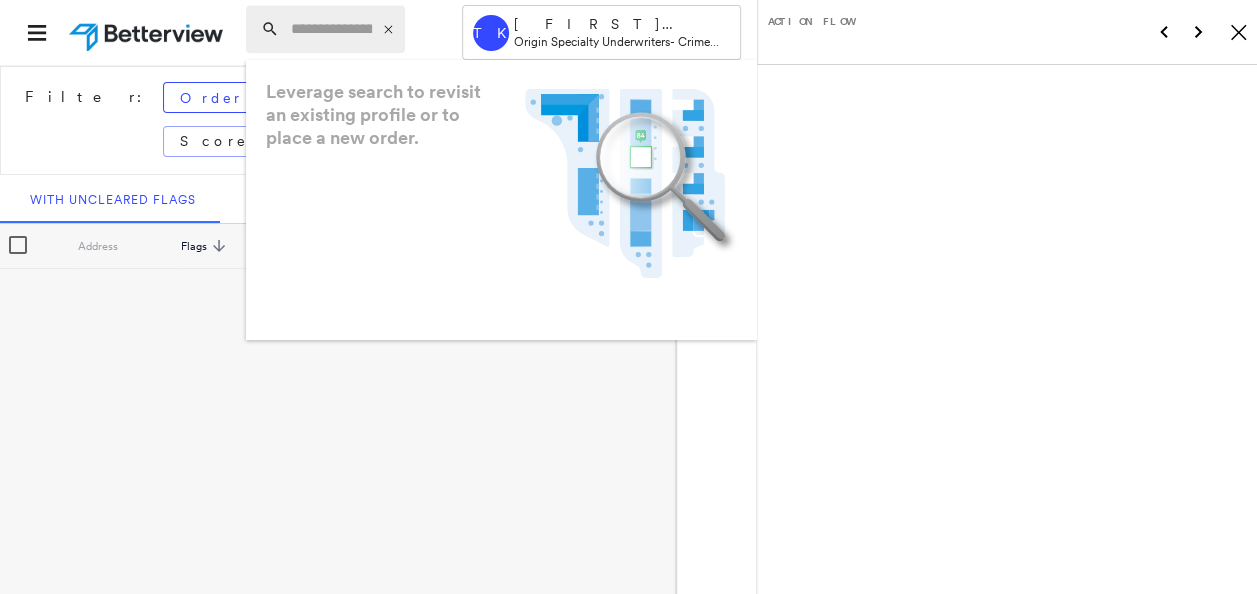 click at bounding box center (331, 29) 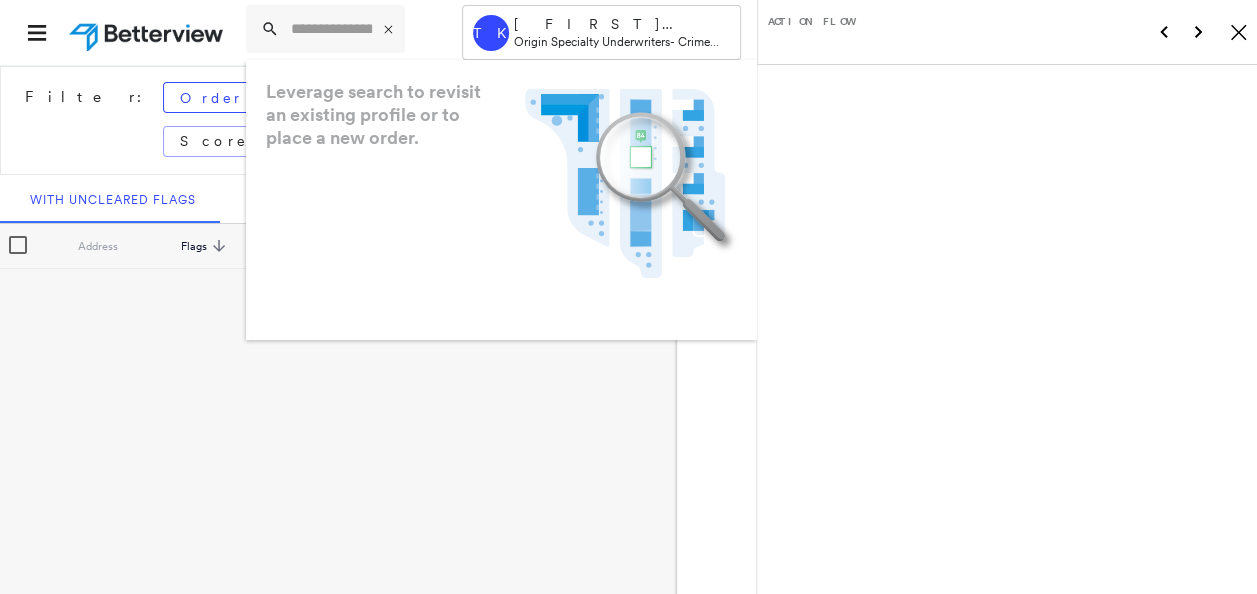 drag, startPoint x: 362, startPoint y: 27, endPoint x: 220, endPoint y: 43, distance: 142.89856 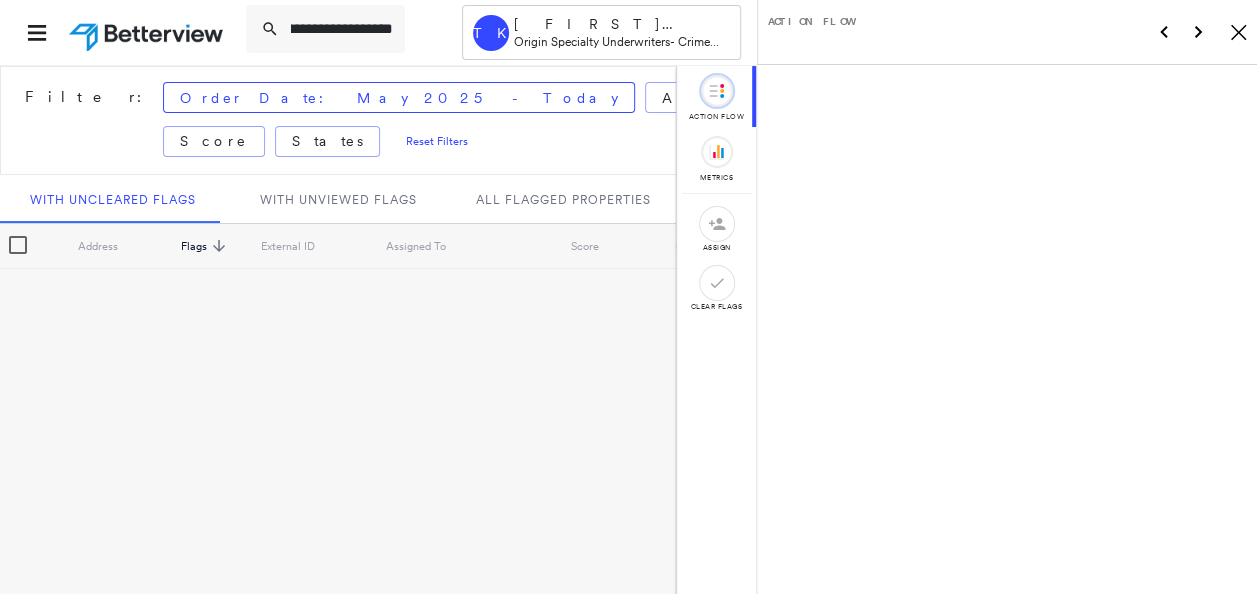 scroll, scrollTop: 0, scrollLeft: 81, axis: horizontal 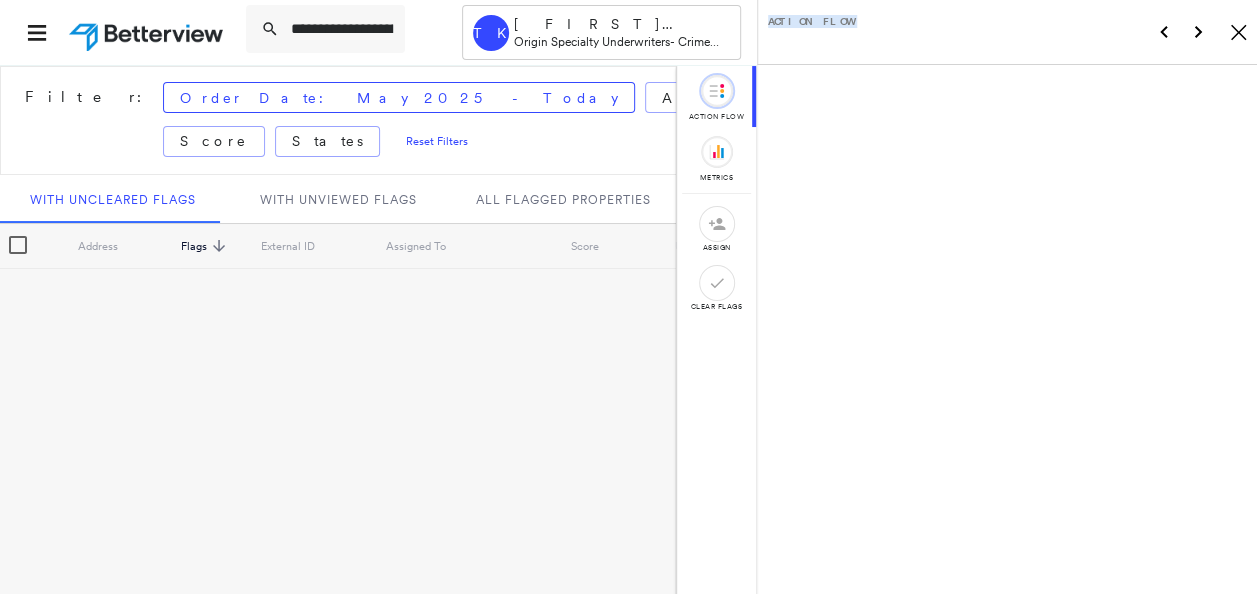 drag, startPoint x: 752, startPoint y: 110, endPoint x: 758, endPoint y: 325, distance: 215.08371 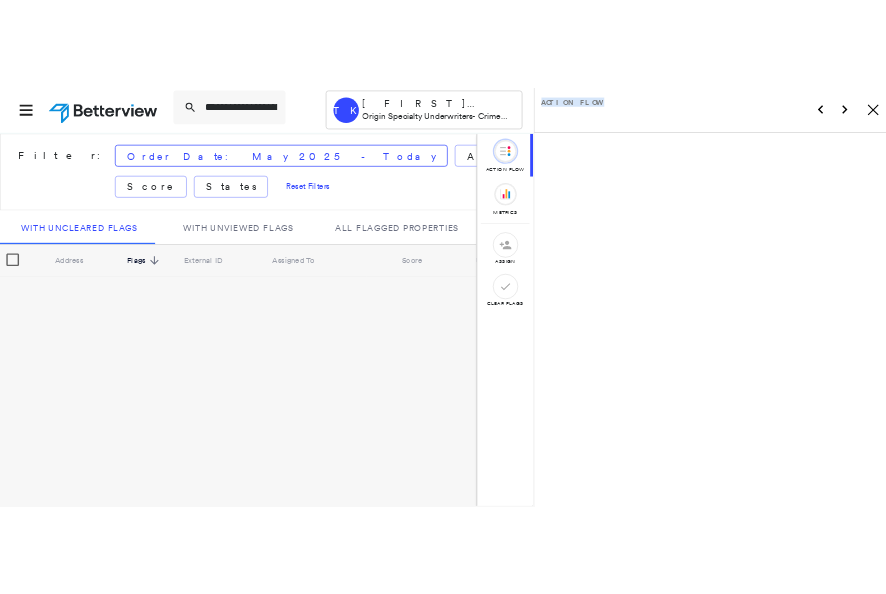scroll, scrollTop: 0, scrollLeft: 0, axis: both 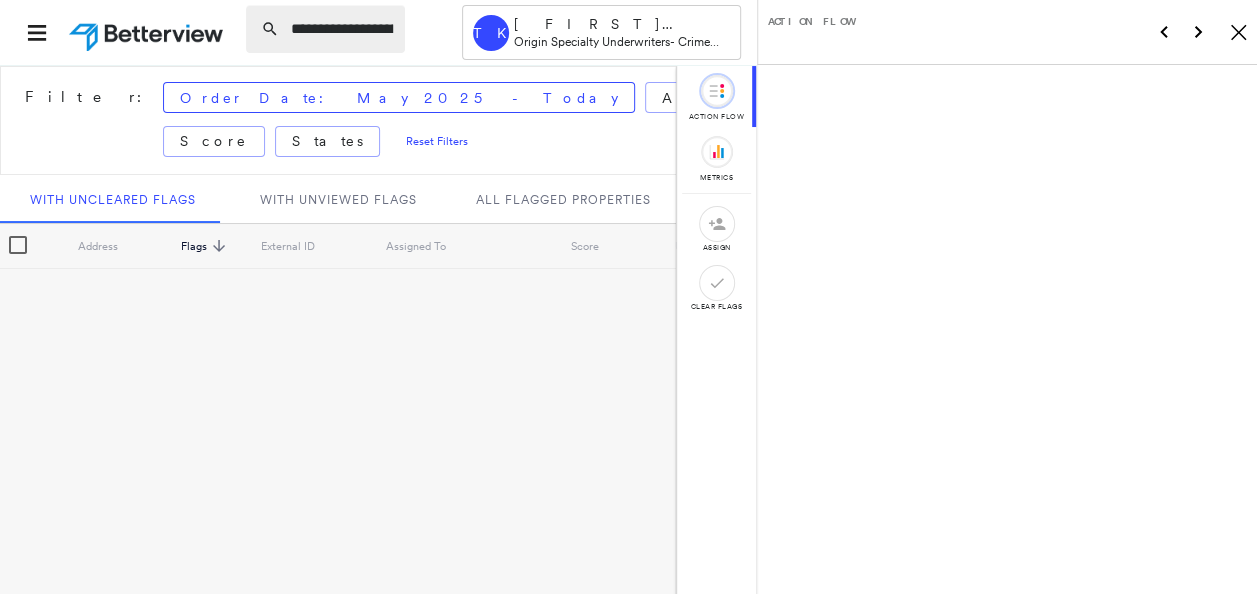 drag, startPoint x: 395, startPoint y: 34, endPoint x: 323, endPoint y: 32, distance: 72.02777 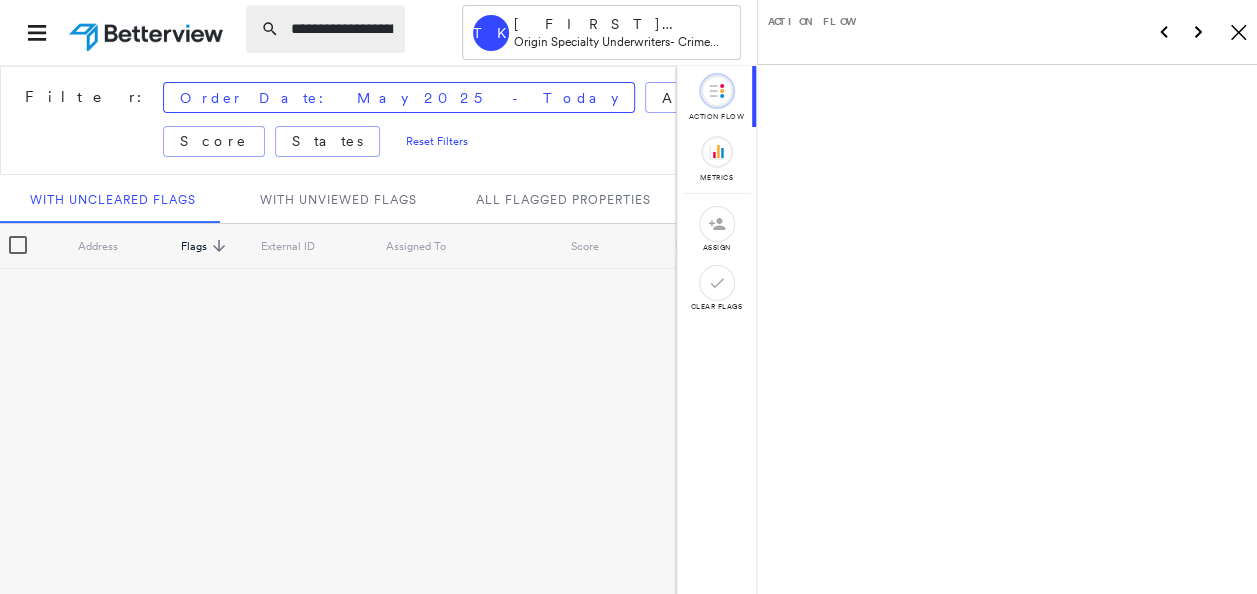 click on "**********" at bounding box center (342, 29) 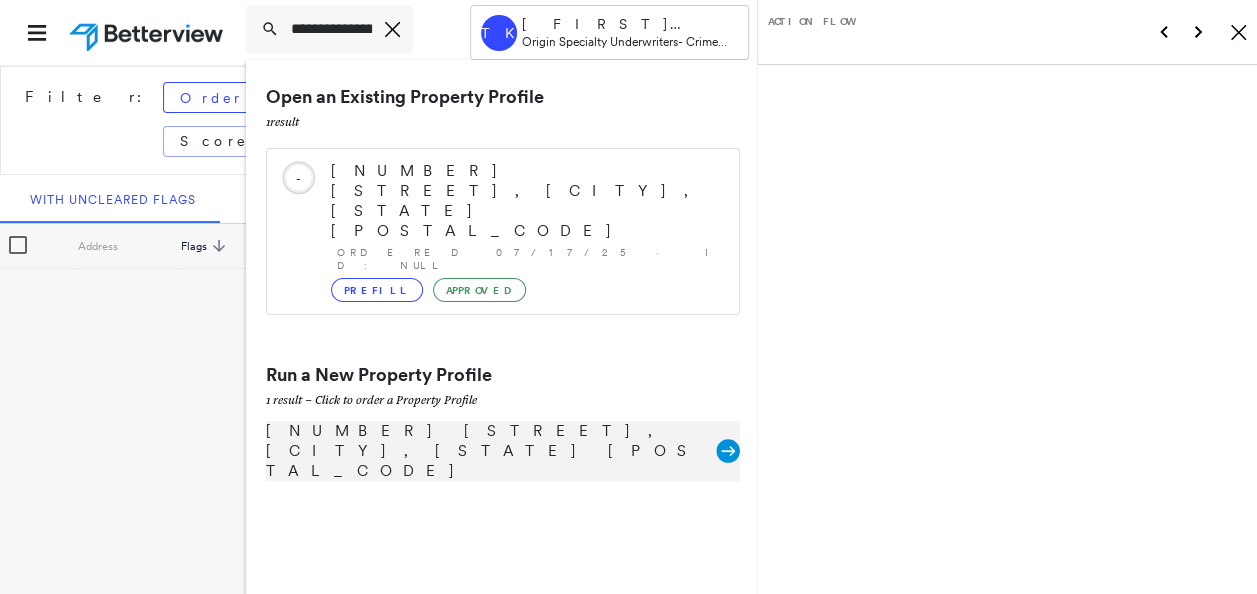 click 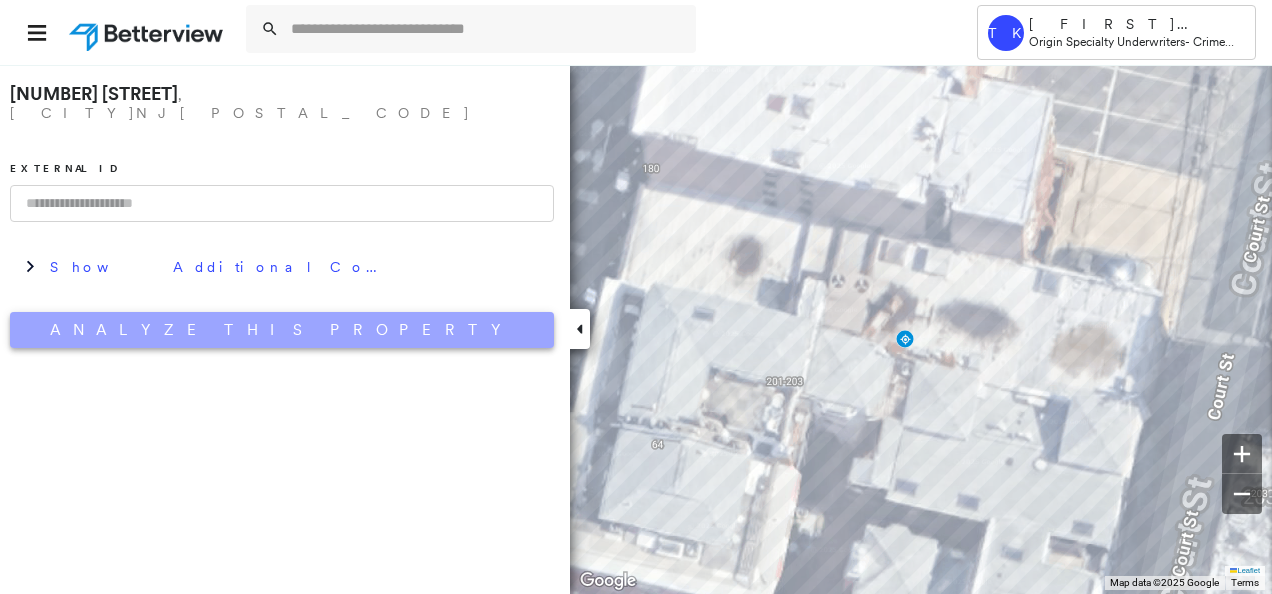 click on "Analyze This Property" at bounding box center (282, 330) 